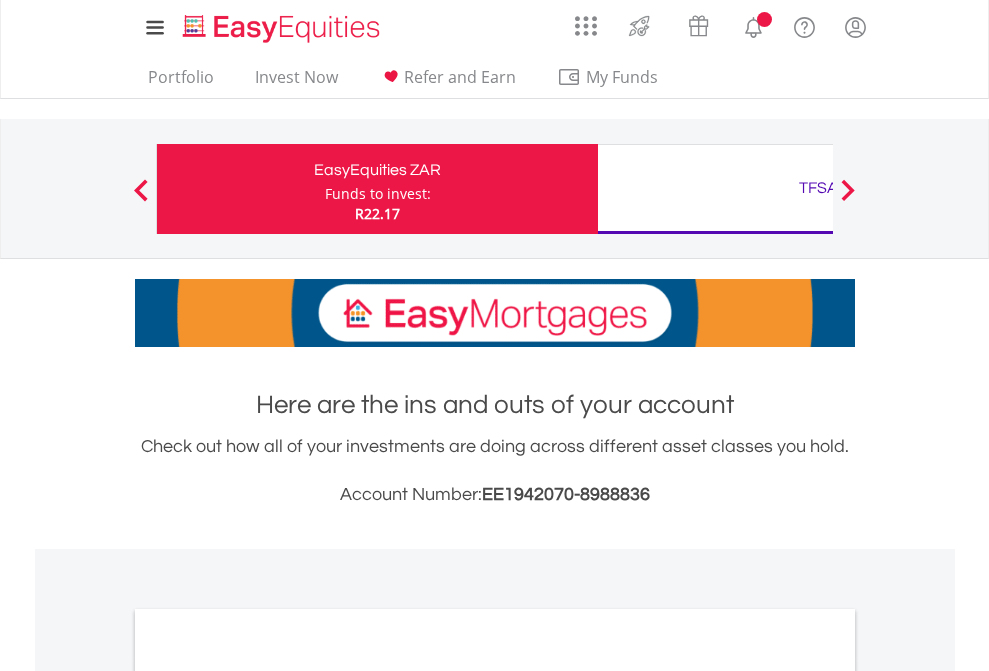 scroll, scrollTop: 0, scrollLeft: 0, axis: both 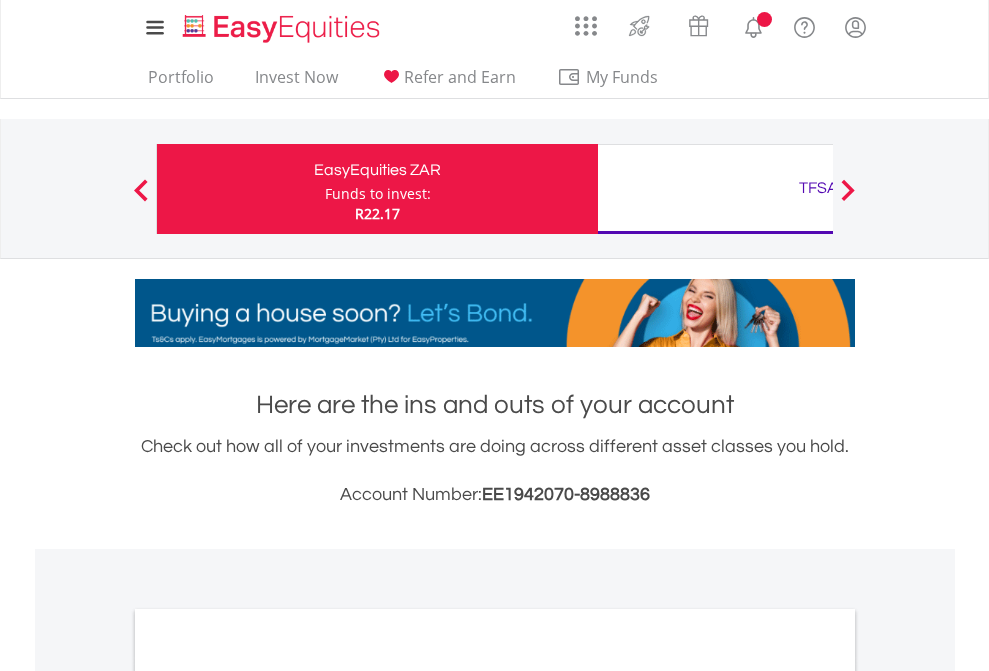 click on "Funds to invest:" at bounding box center (378, 194) 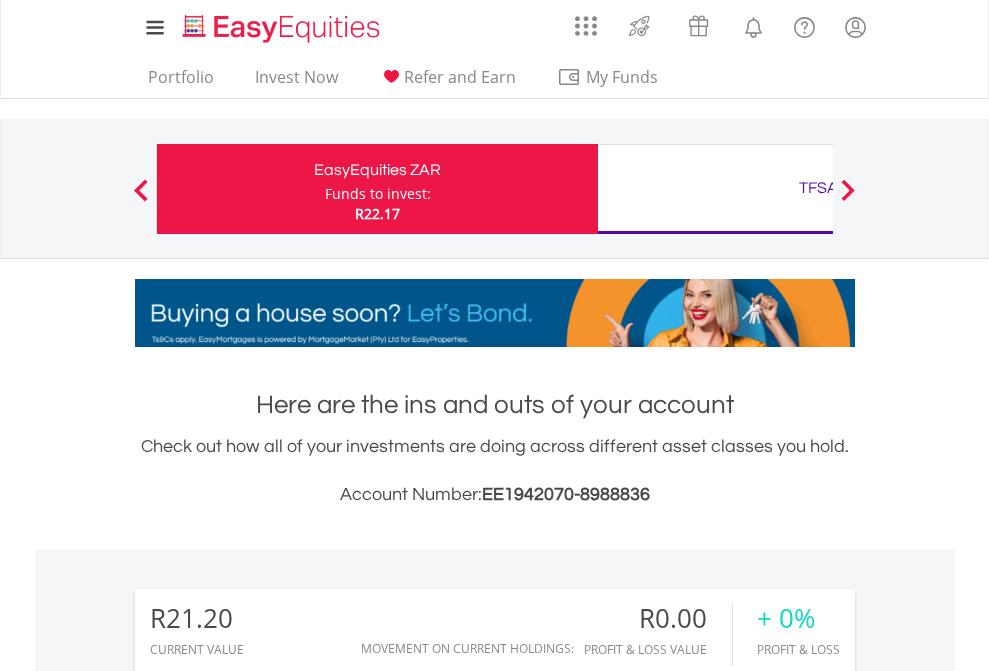 scroll, scrollTop: 999808, scrollLeft: 999687, axis: both 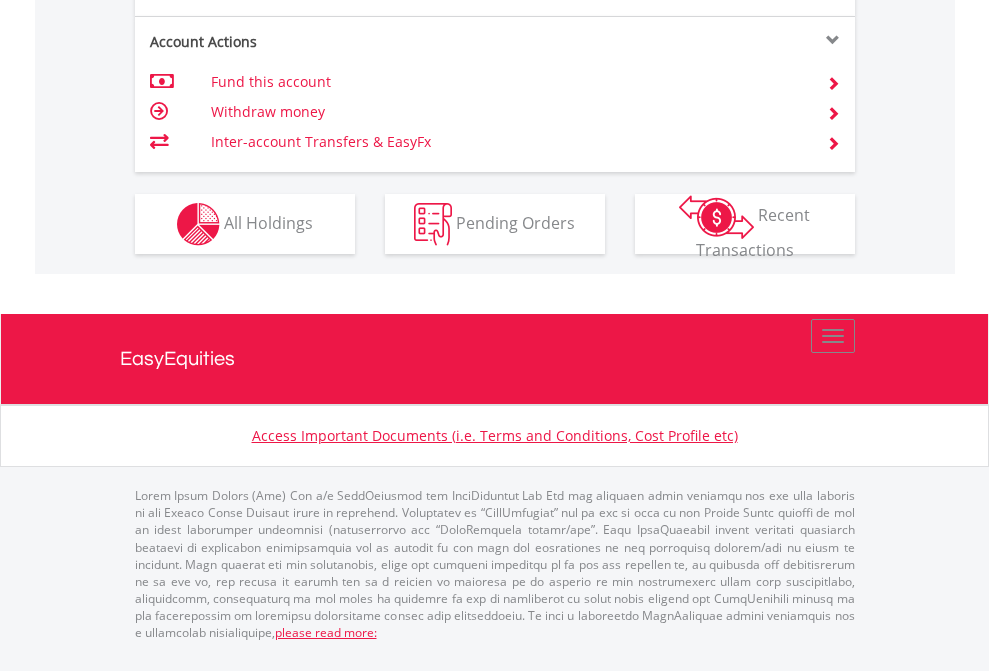 click on "Investment types" at bounding box center (706, -337) 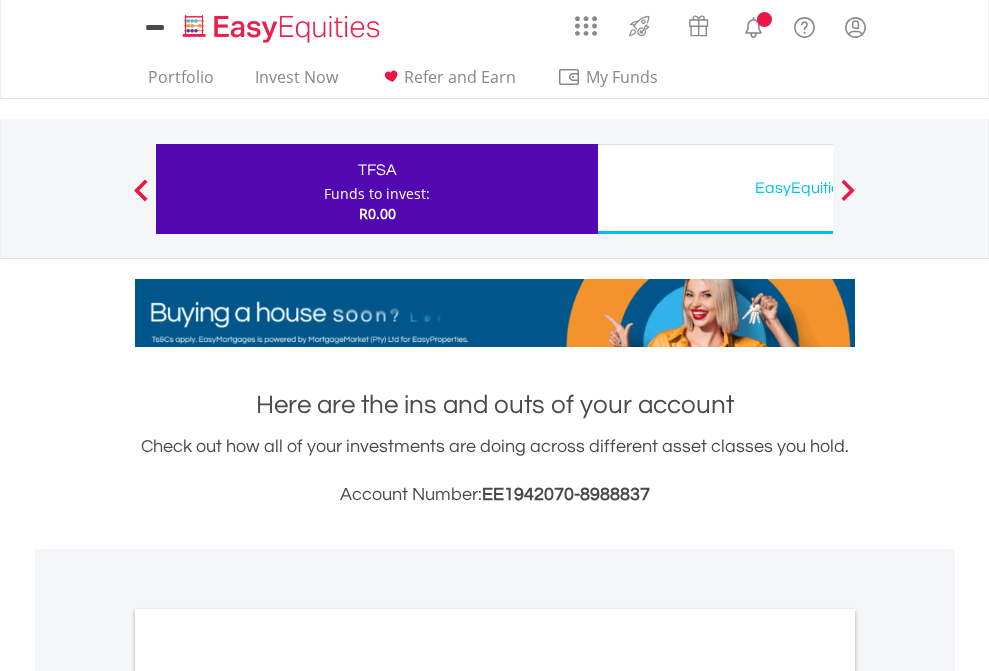 scroll, scrollTop: 0, scrollLeft: 0, axis: both 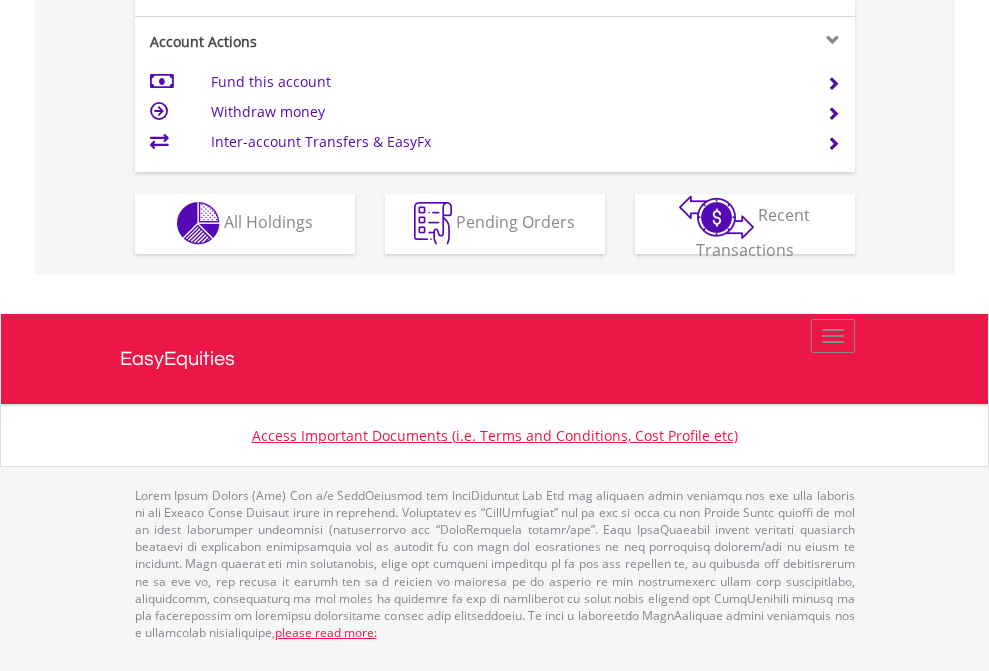 click on "Investment types" at bounding box center (706, -353) 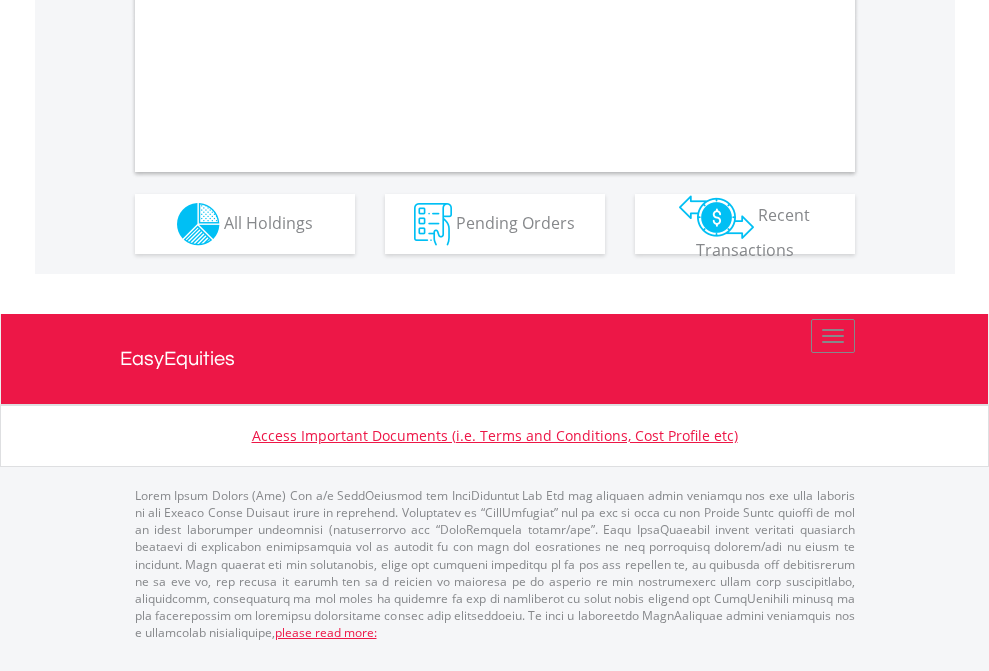 scroll, scrollTop: 1870, scrollLeft: 0, axis: vertical 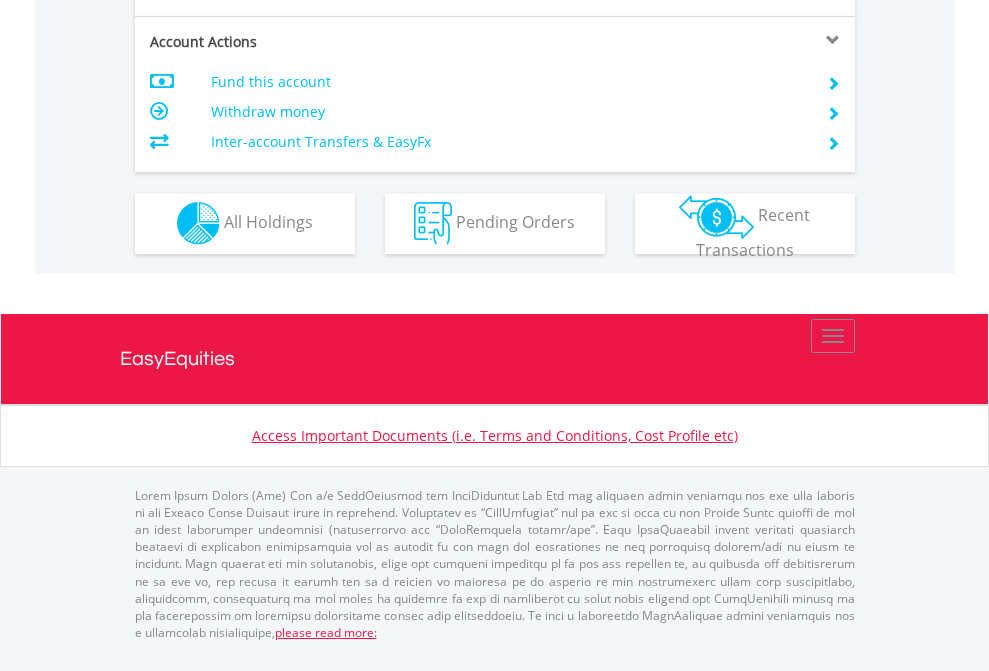 click on "Investment types" at bounding box center [706, -353] 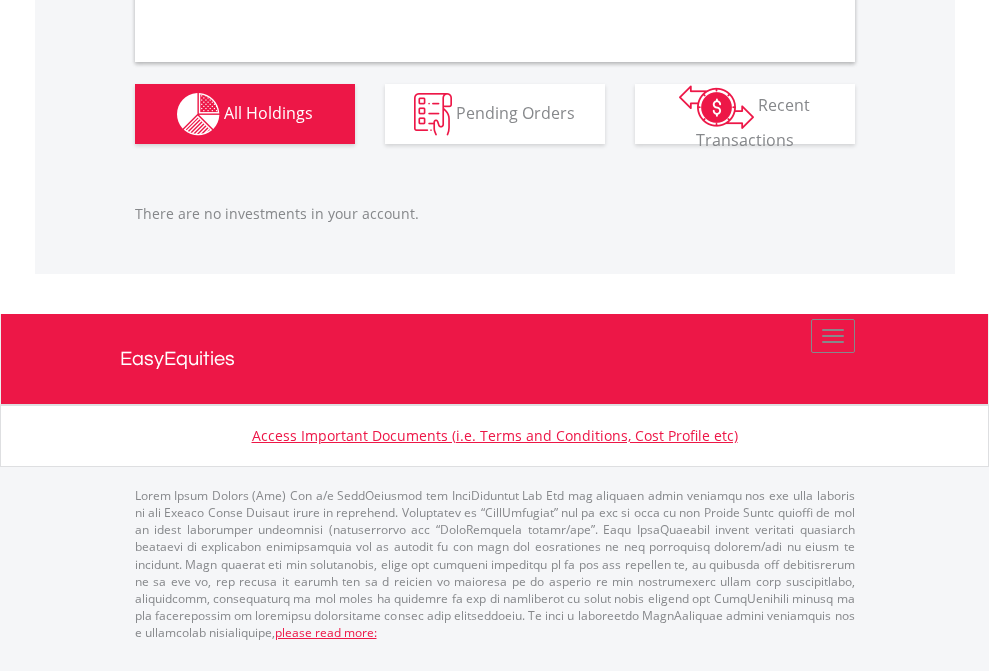 scroll, scrollTop: 2027, scrollLeft: 0, axis: vertical 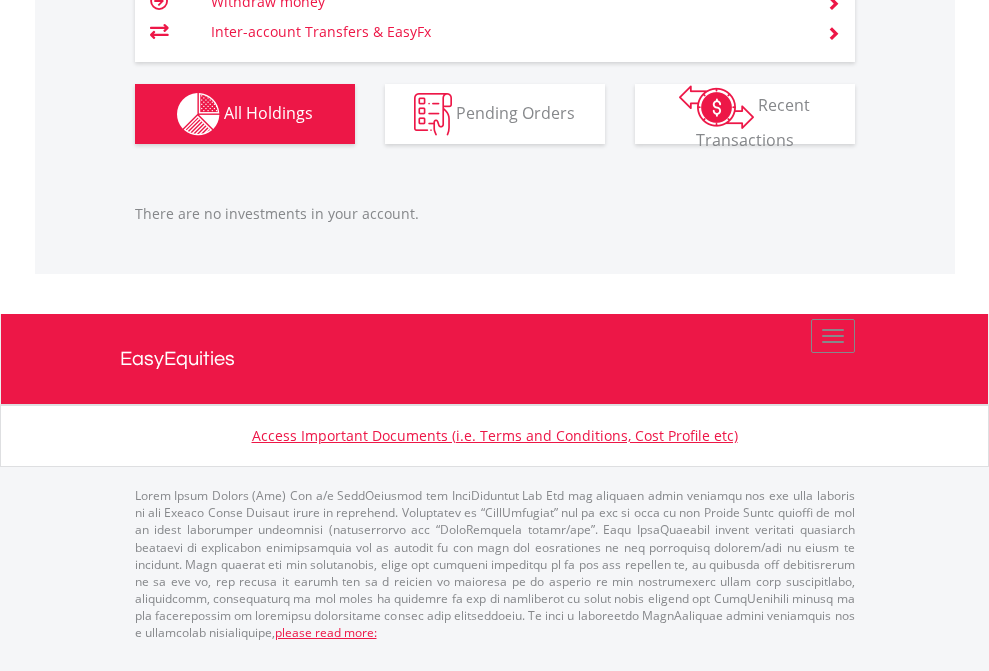 click on "TFSA" at bounding box center [818, -1206] 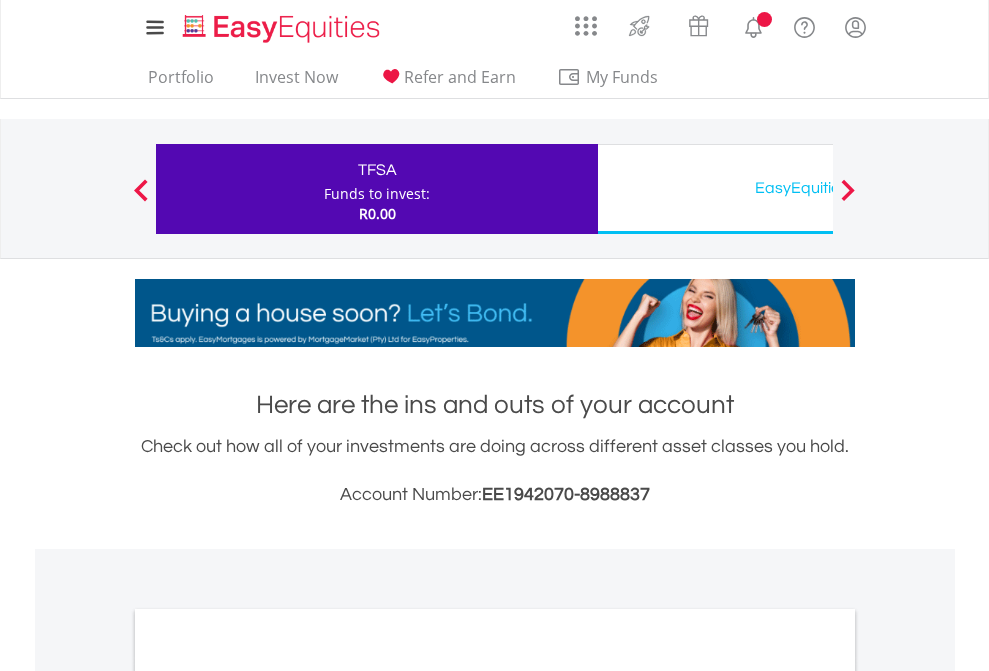 scroll, scrollTop: 0, scrollLeft: 0, axis: both 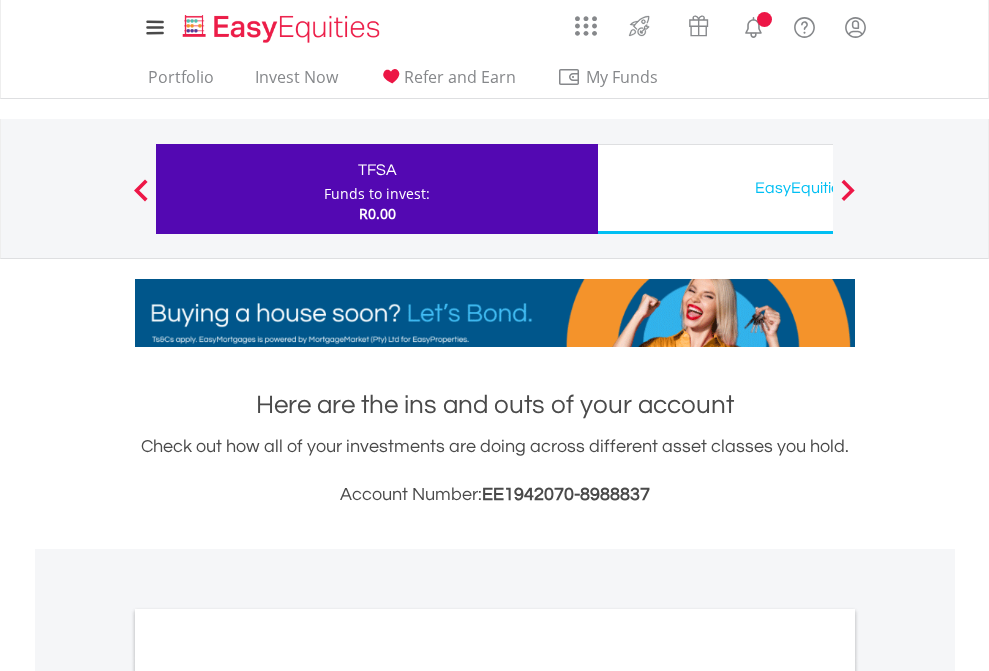 click on "All Holdings" at bounding box center (268, 1096) 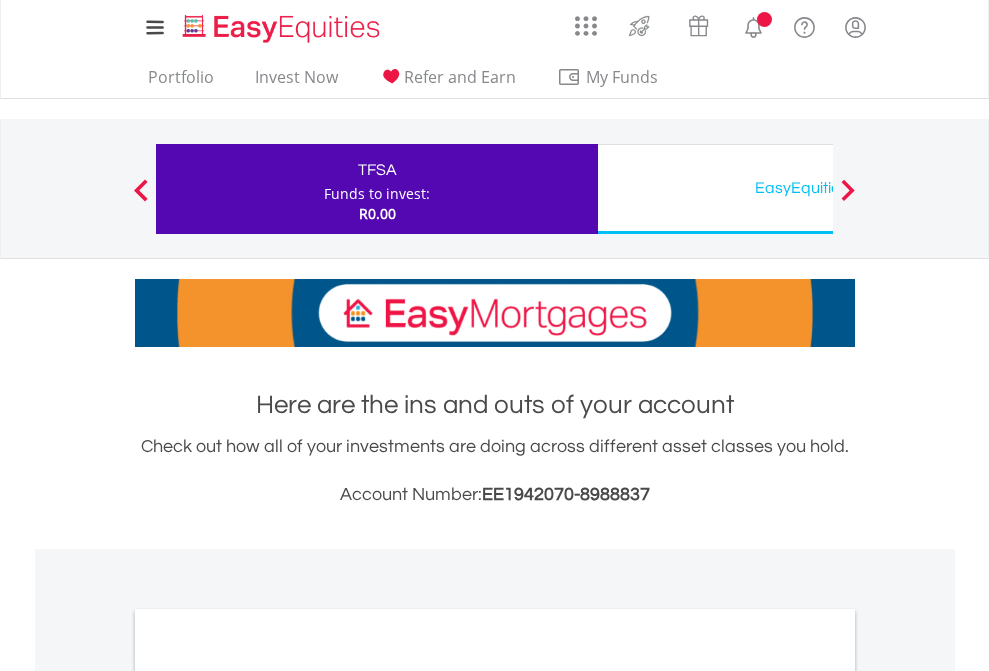 scroll, scrollTop: 1202, scrollLeft: 0, axis: vertical 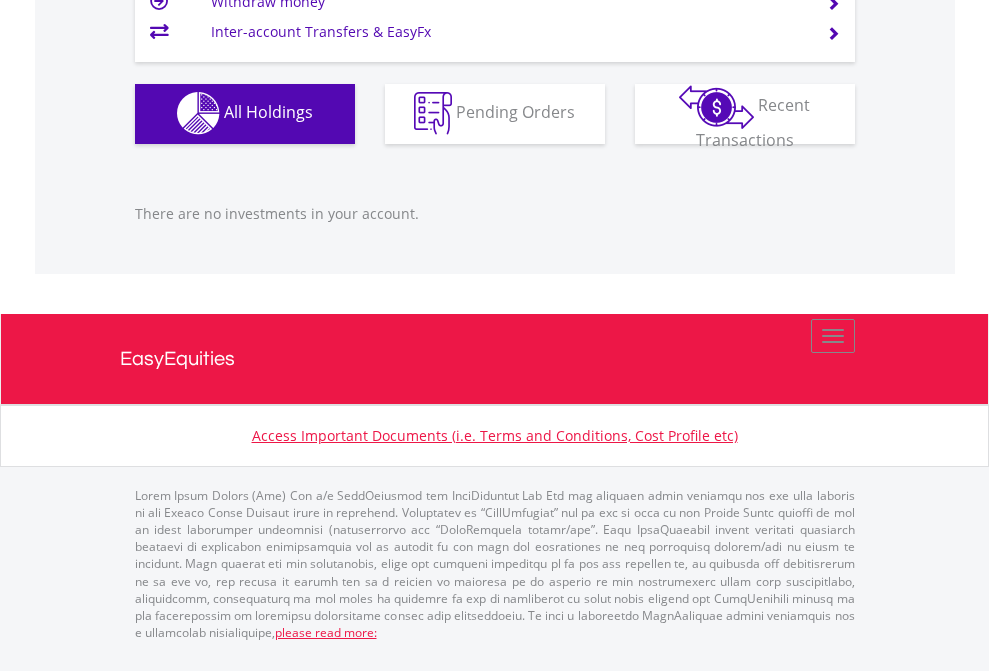 click on "EasyEquities USD" at bounding box center (818, -1142) 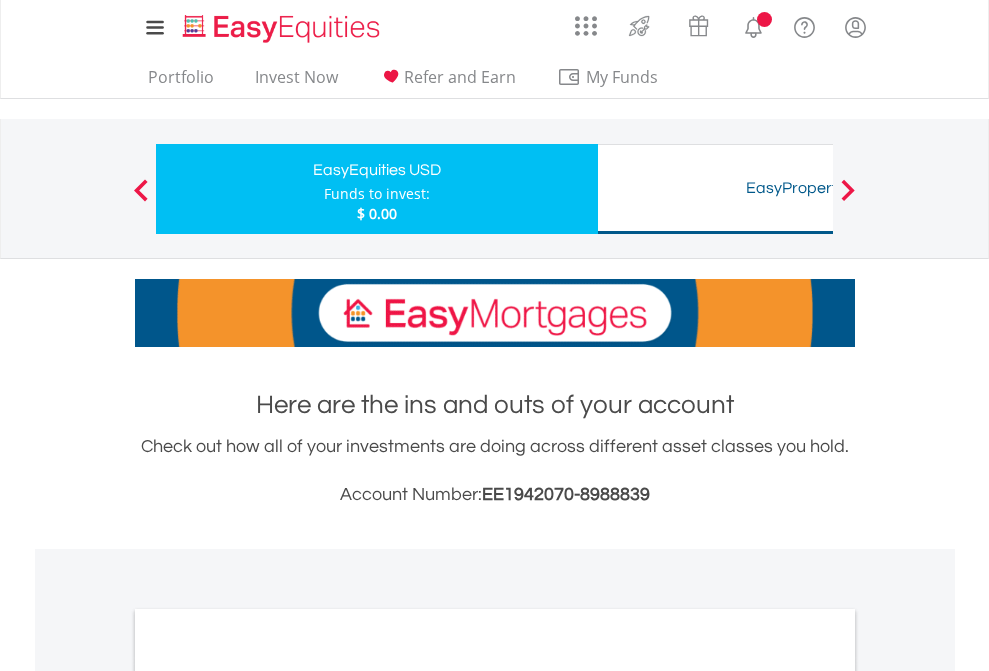 scroll, scrollTop: 0, scrollLeft: 0, axis: both 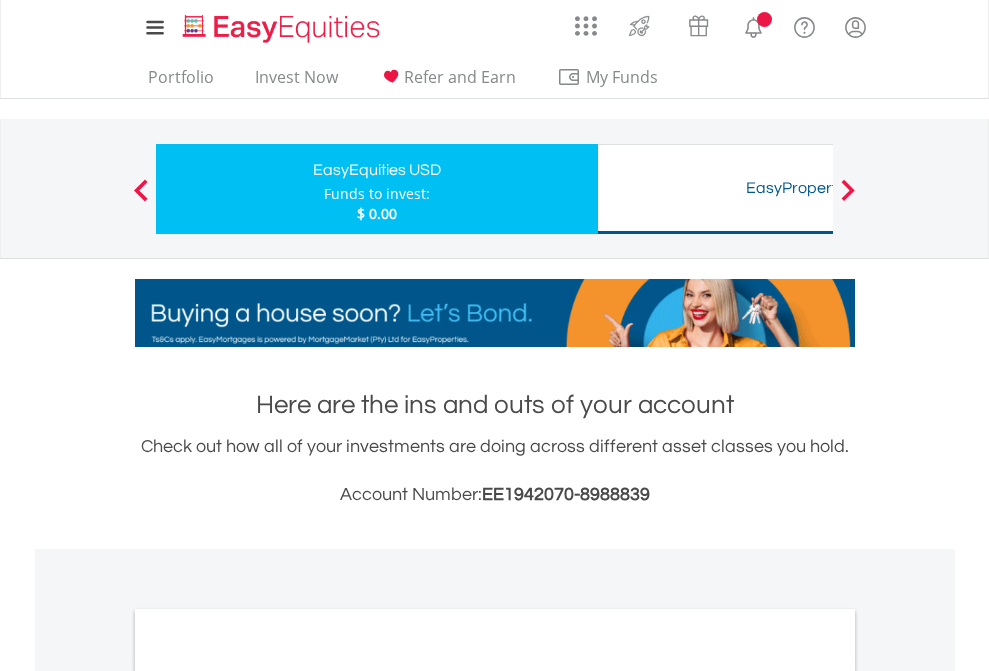 click on "All Holdings" at bounding box center (268, 1096) 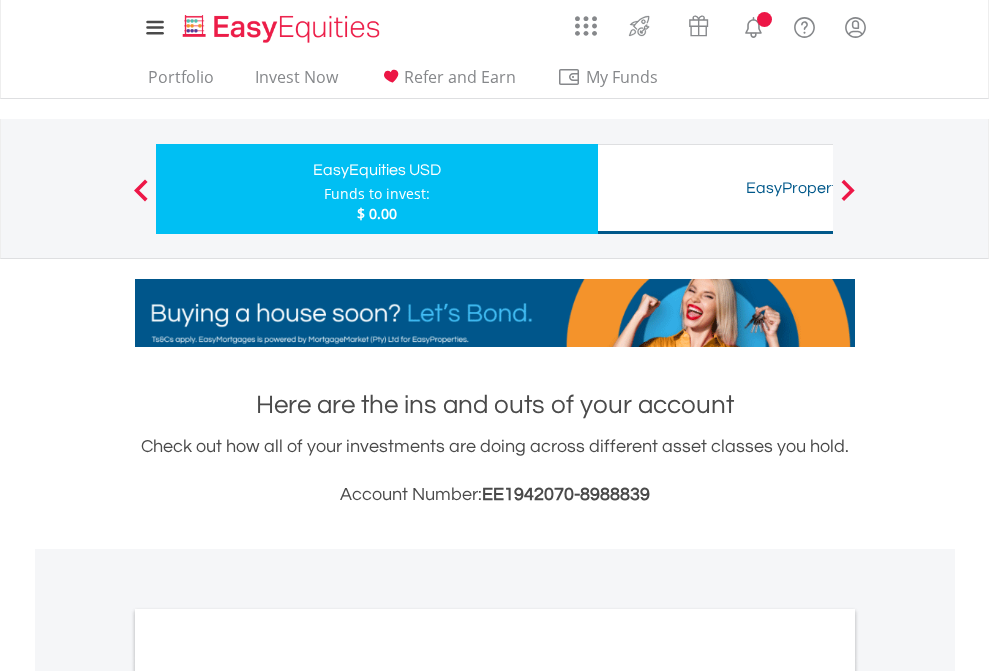 scroll, scrollTop: 1202, scrollLeft: 0, axis: vertical 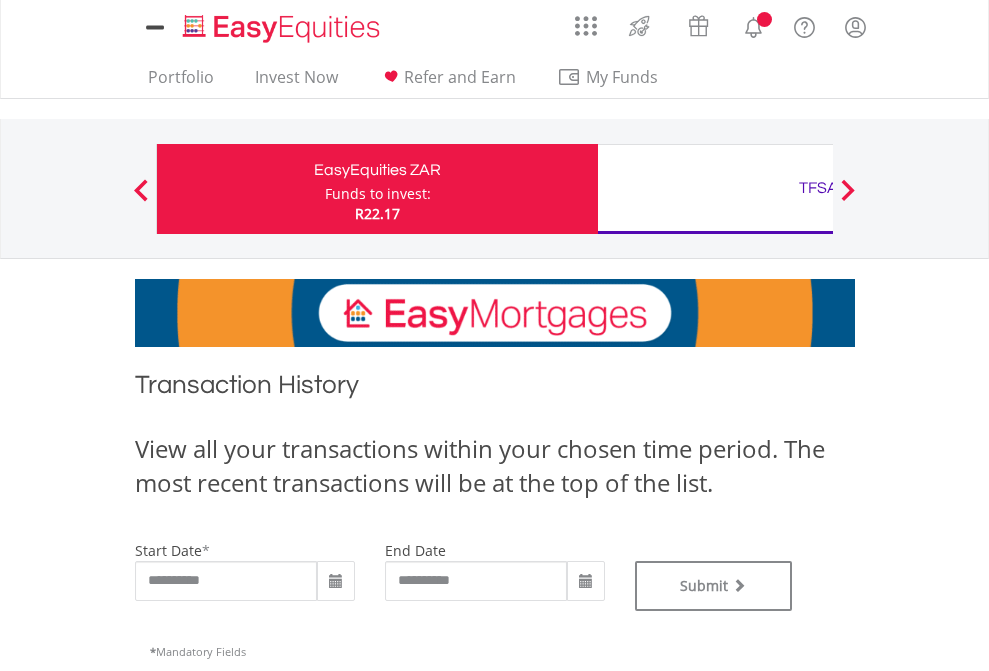 type on "**********" 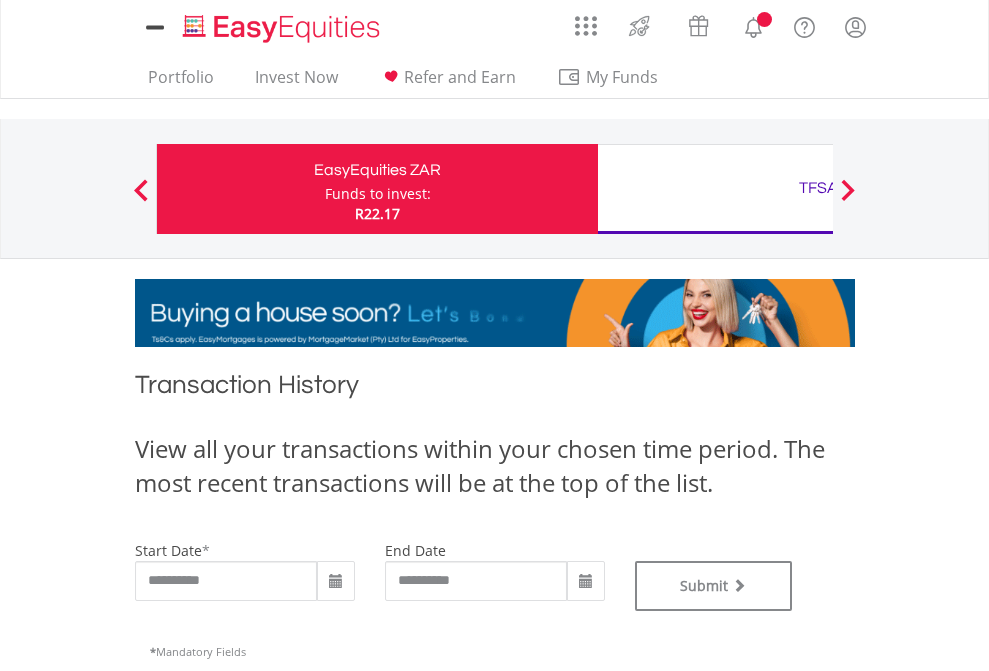 scroll, scrollTop: 0, scrollLeft: 0, axis: both 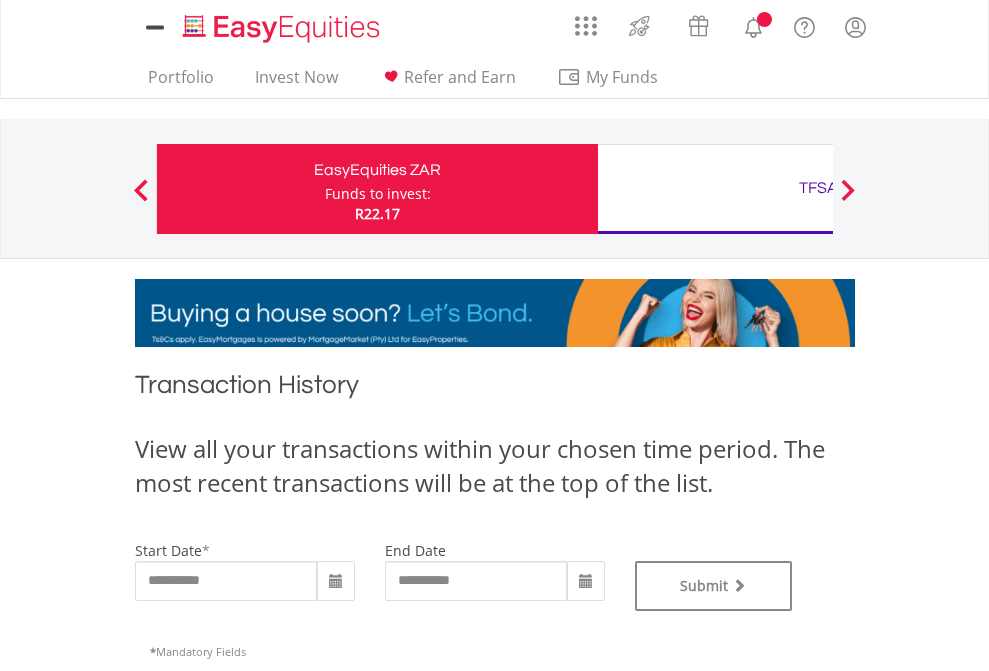 type on "**********" 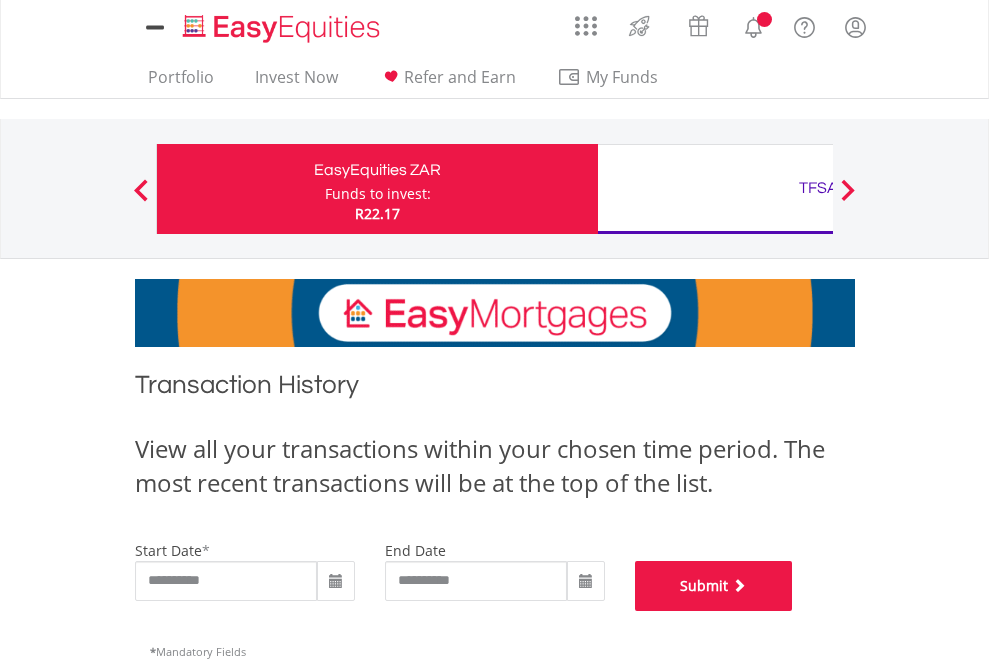 click on "Submit" at bounding box center [714, 586] 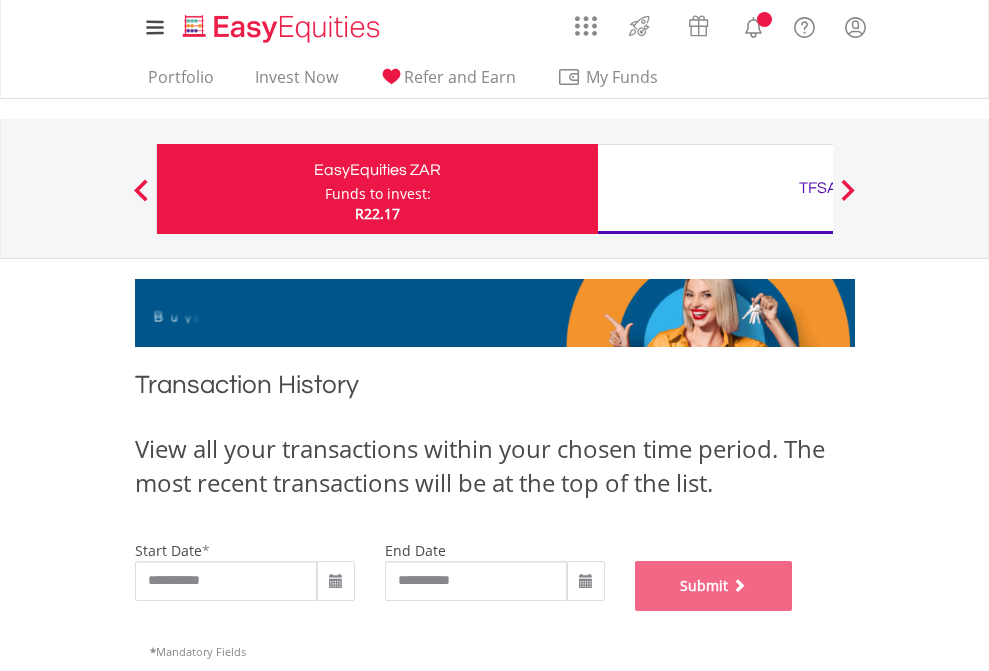 scroll, scrollTop: 811, scrollLeft: 0, axis: vertical 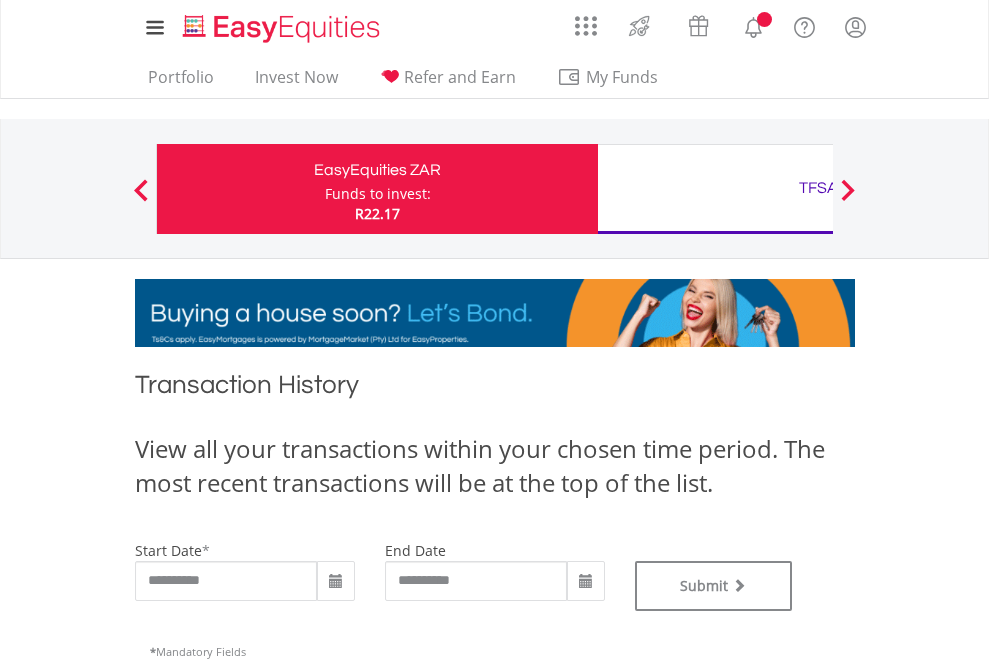 click on "TFSA" at bounding box center (818, 188) 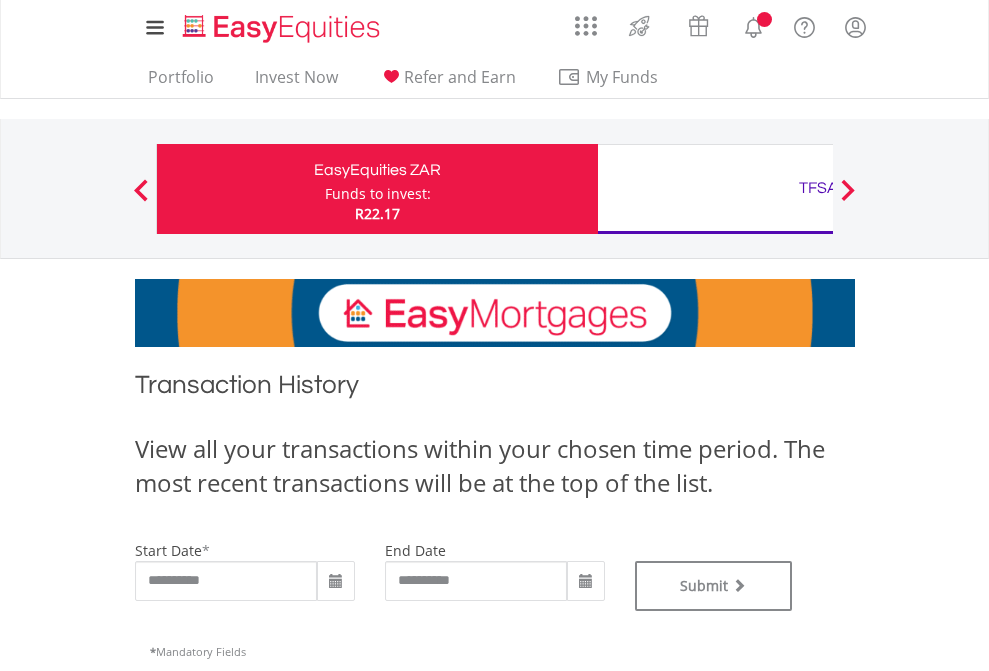 type on "**********" 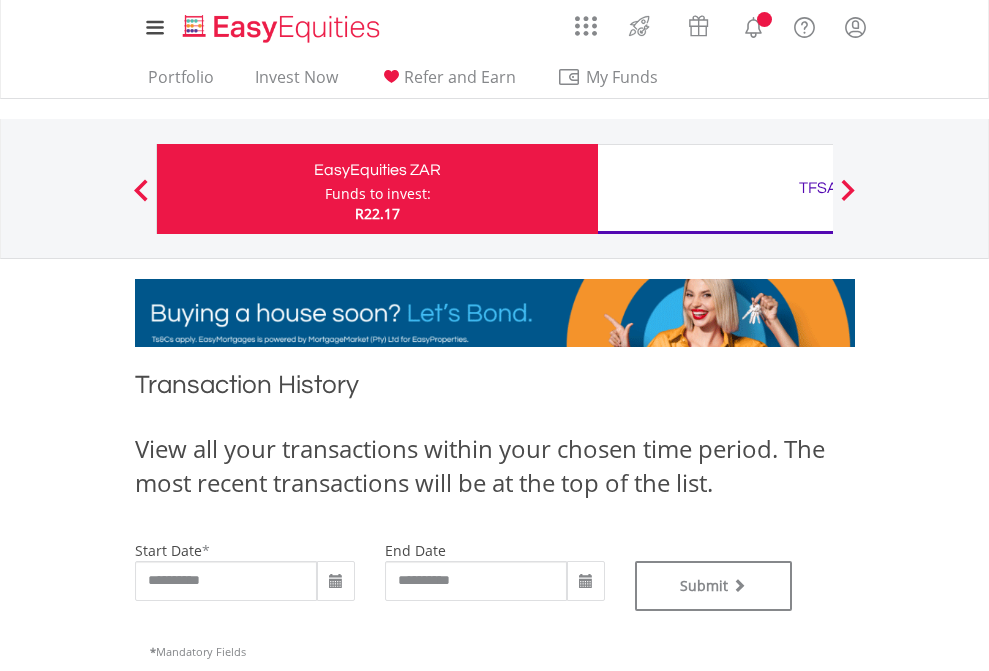 type on "**********" 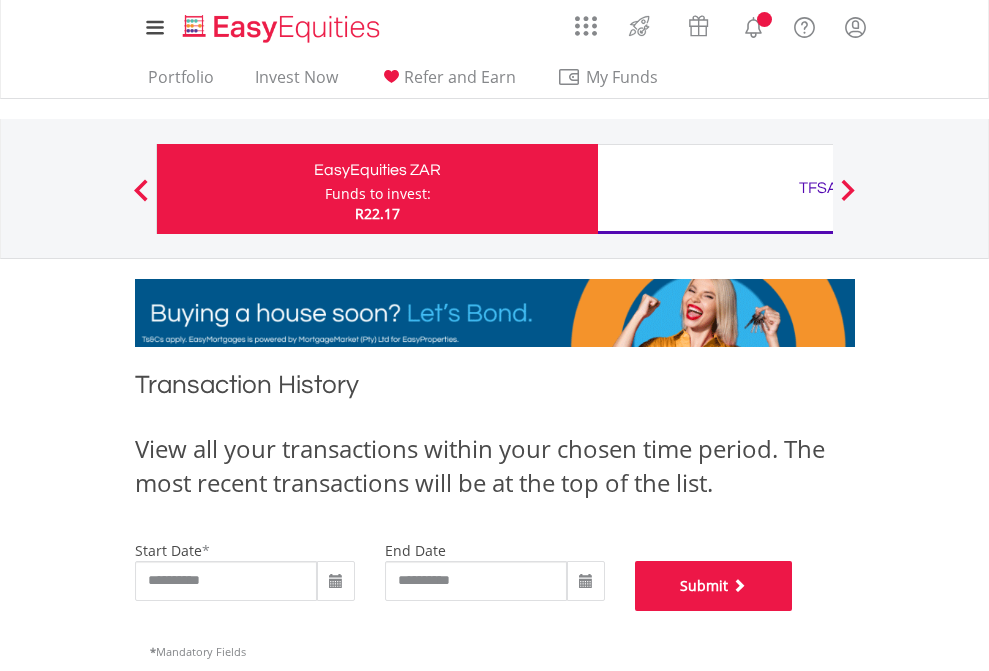 click on "Submit" at bounding box center (714, 586) 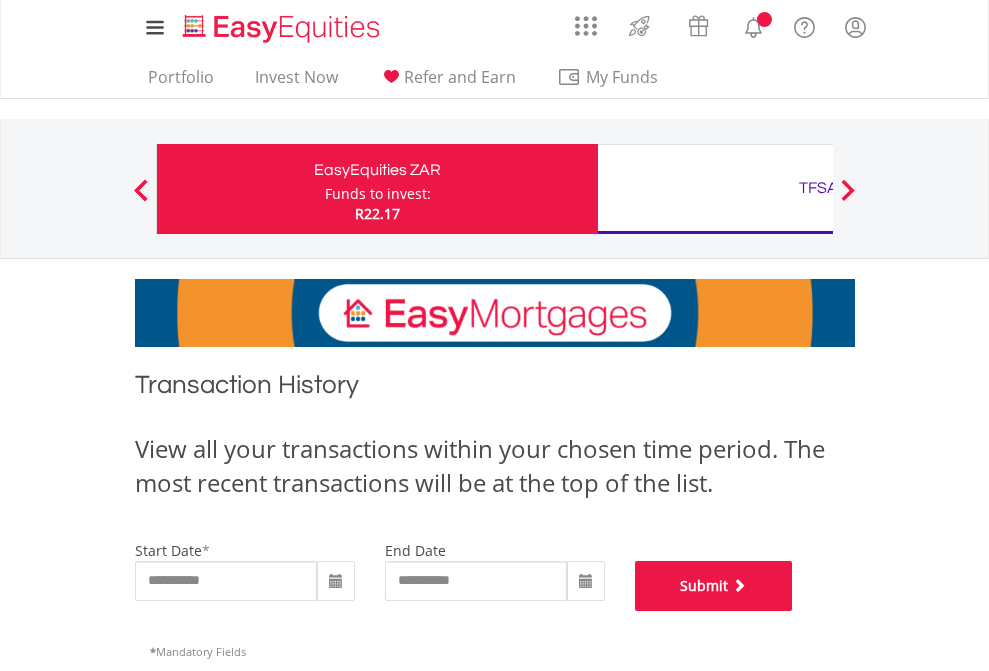 scroll, scrollTop: 811, scrollLeft: 0, axis: vertical 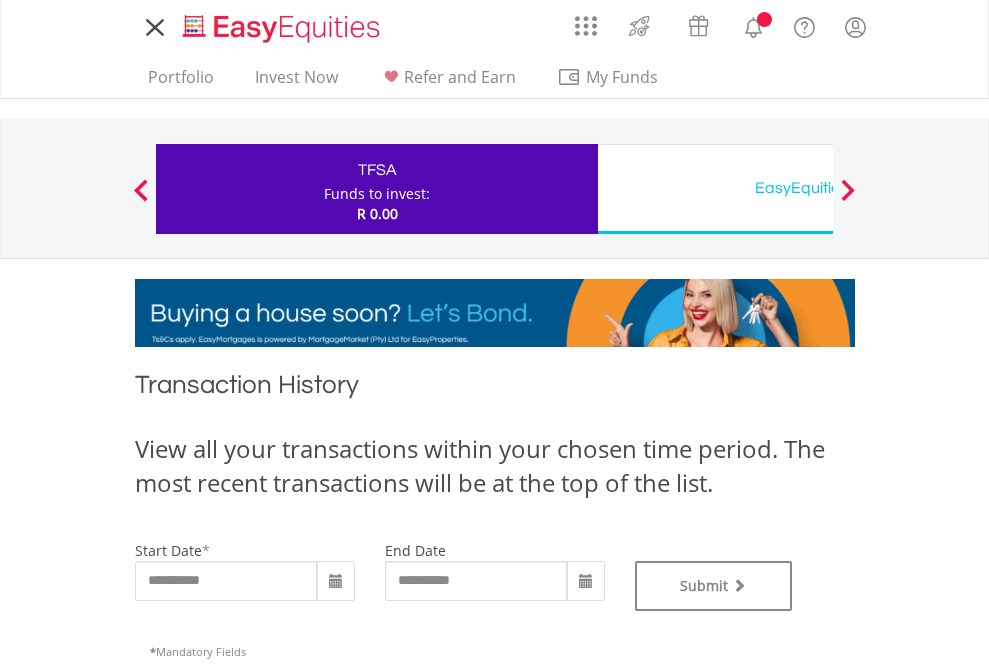 click on "EasyEquities USD" at bounding box center (818, 188) 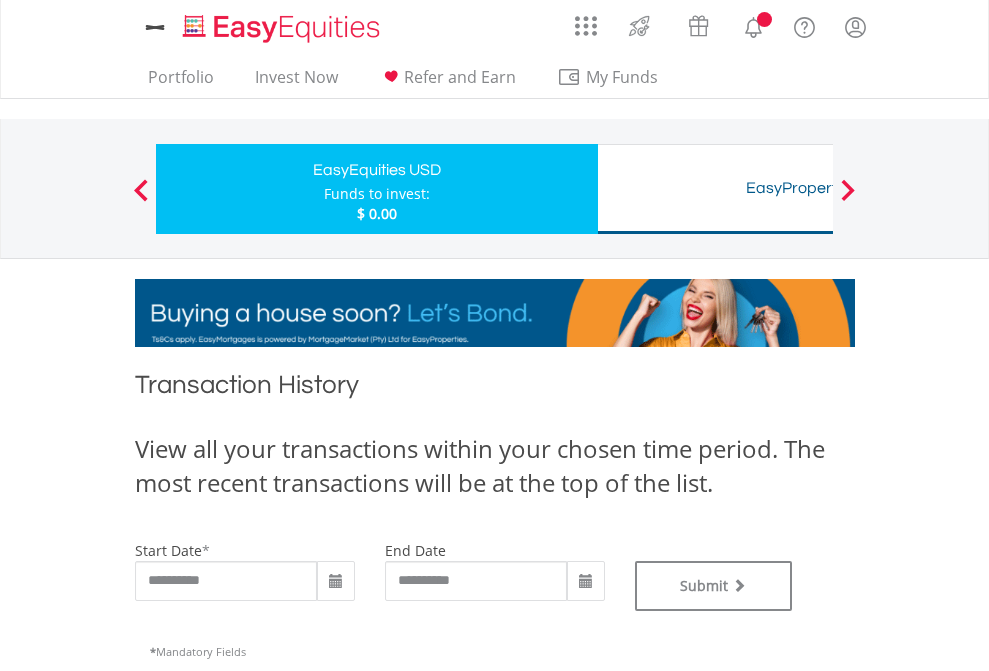 scroll, scrollTop: 0, scrollLeft: 0, axis: both 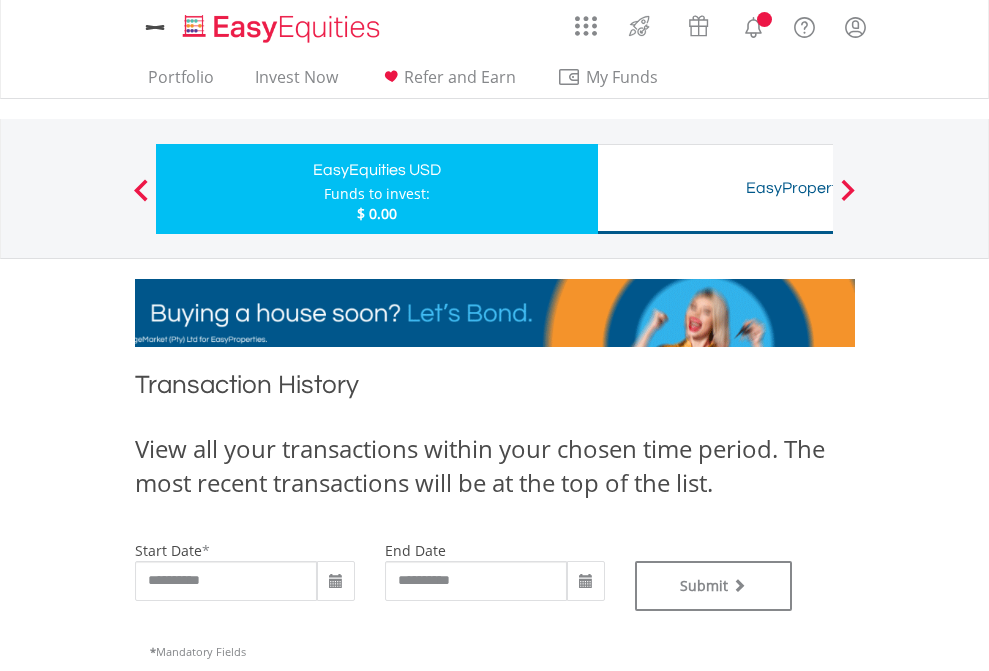 type on "**********" 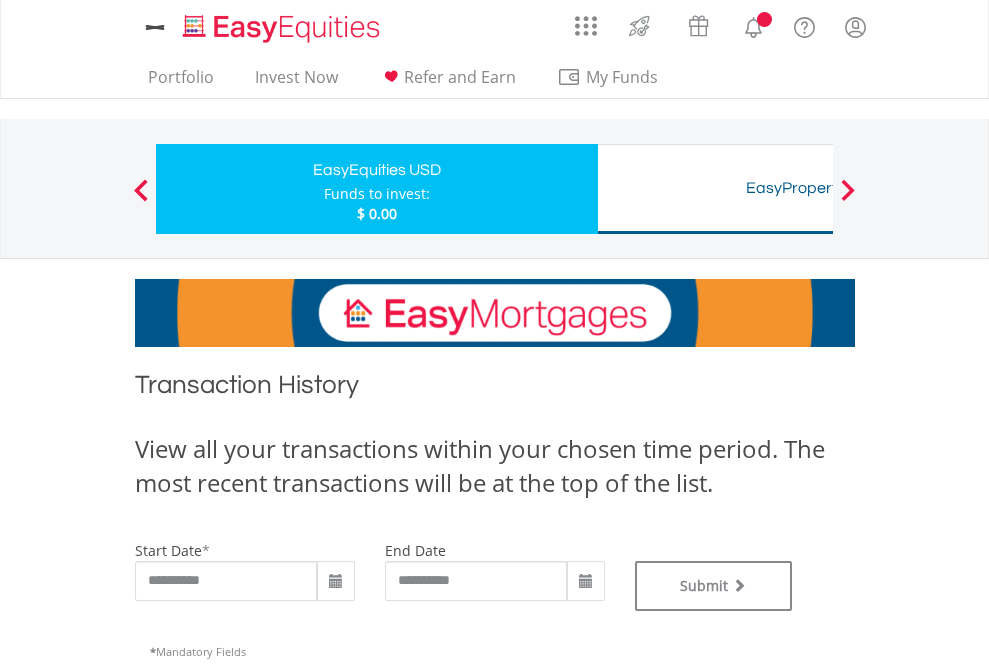 type on "**********" 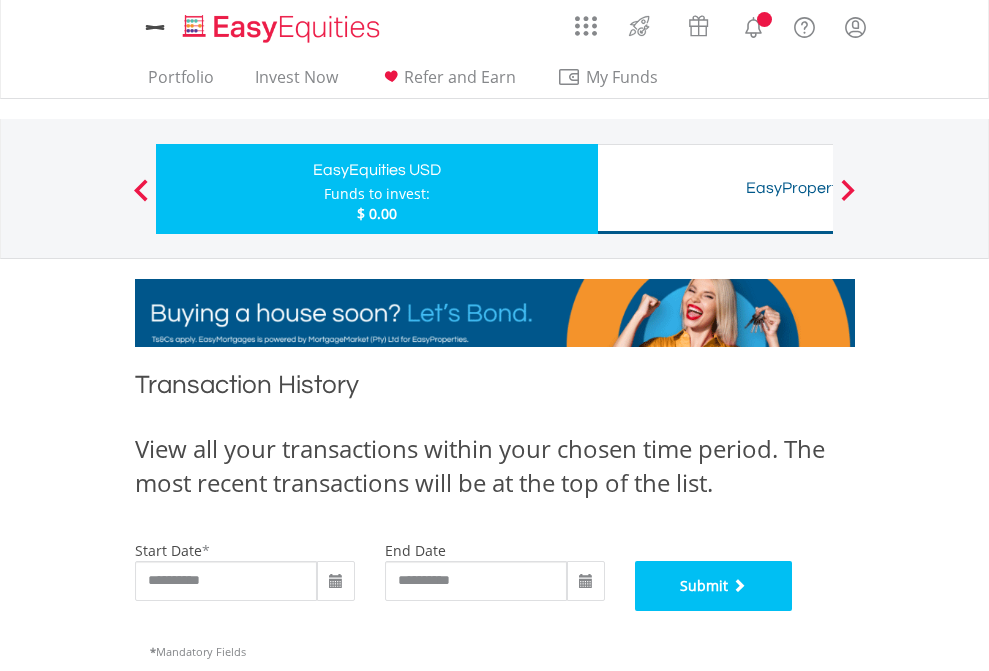 click on "Submit" at bounding box center (714, 586) 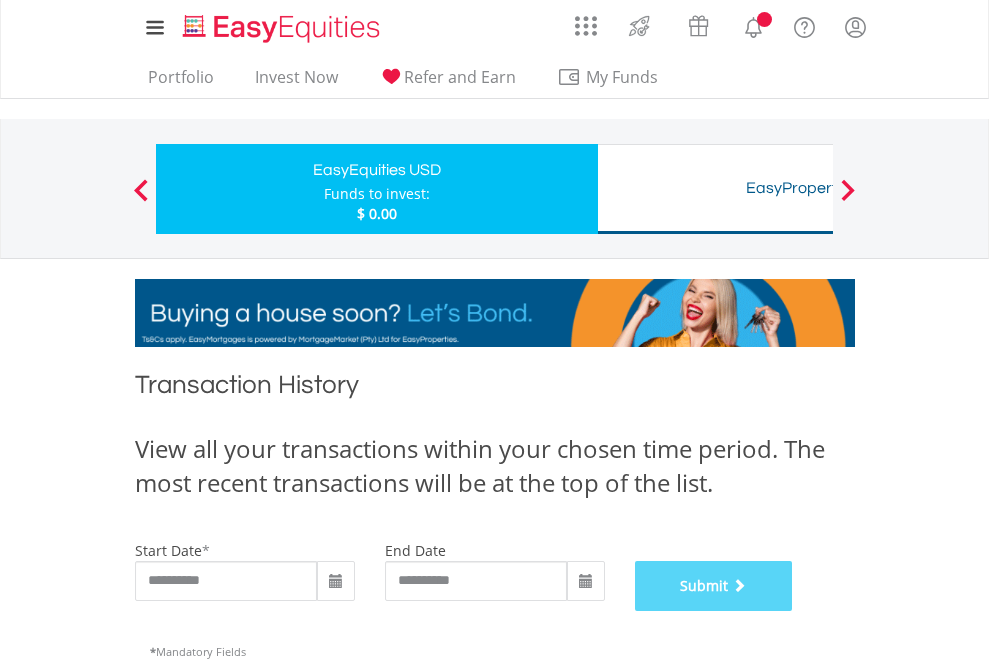 scroll, scrollTop: 811, scrollLeft: 0, axis: vertical 